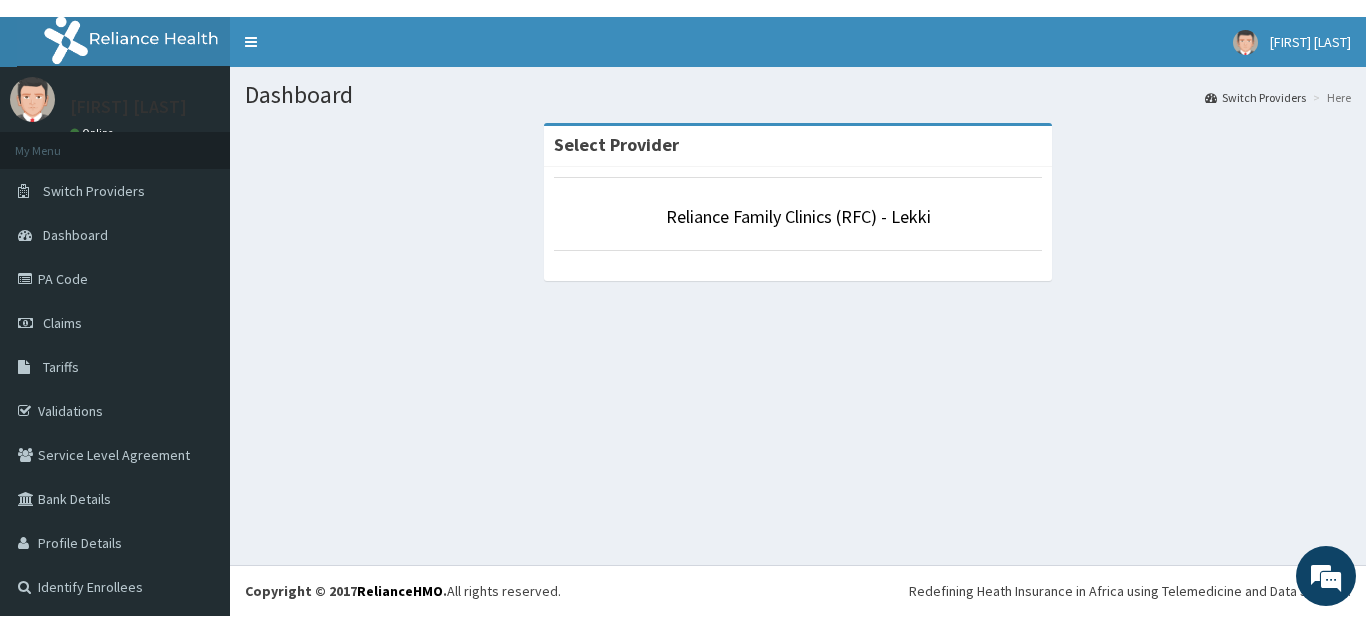 scroll, scrollTop: 0, scrollLeft: 0, axis: both 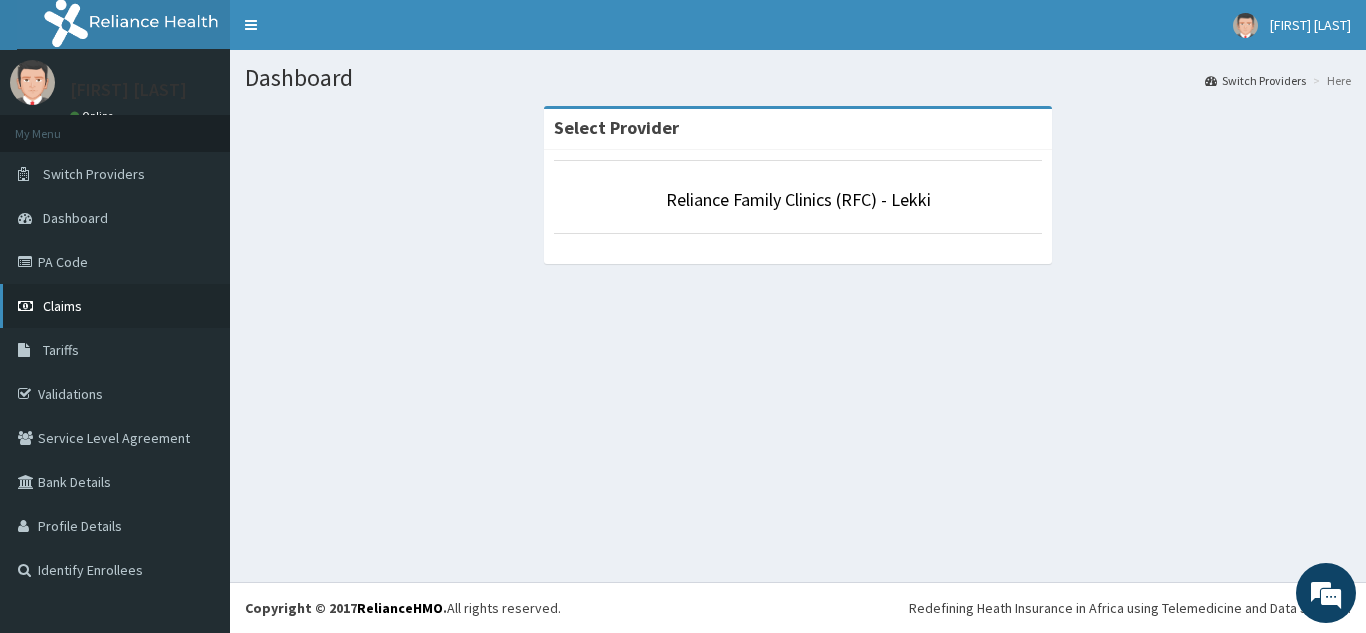 click on "Claims" at bounding box center (62, 306) 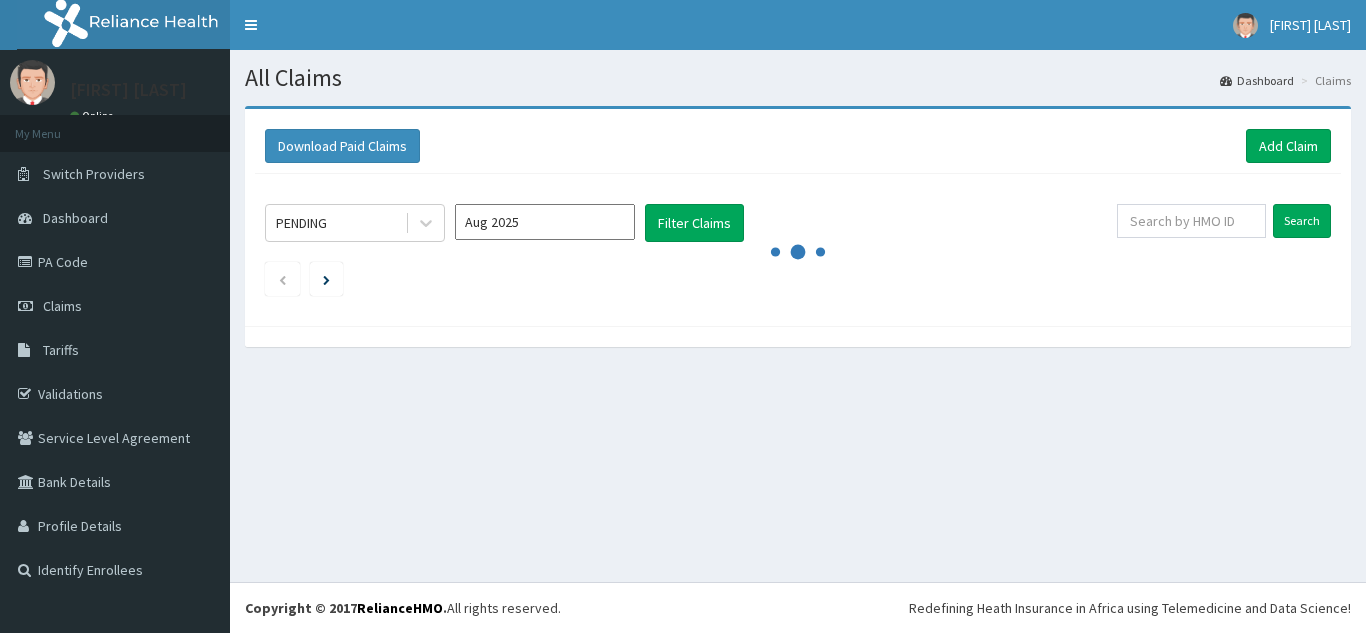 scroll, scrollTop: 0, scrollLeft: 0, axis: both 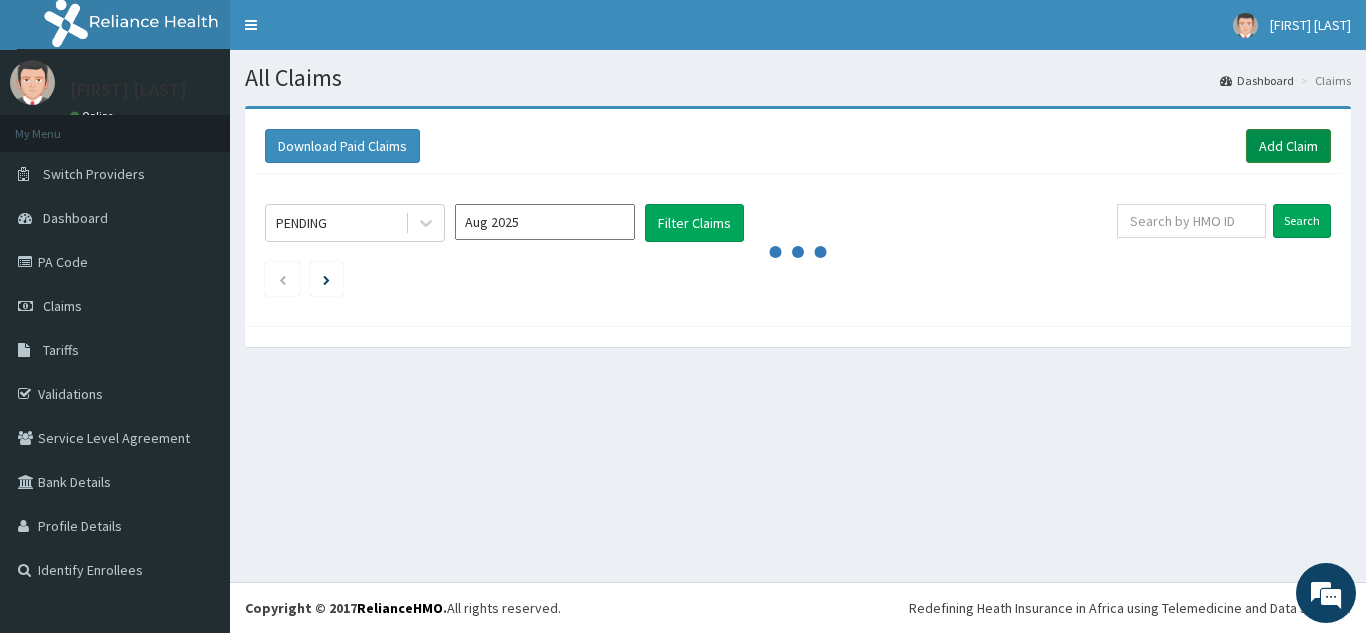 click on "Add Claim" at bounding box center [1288, 146] 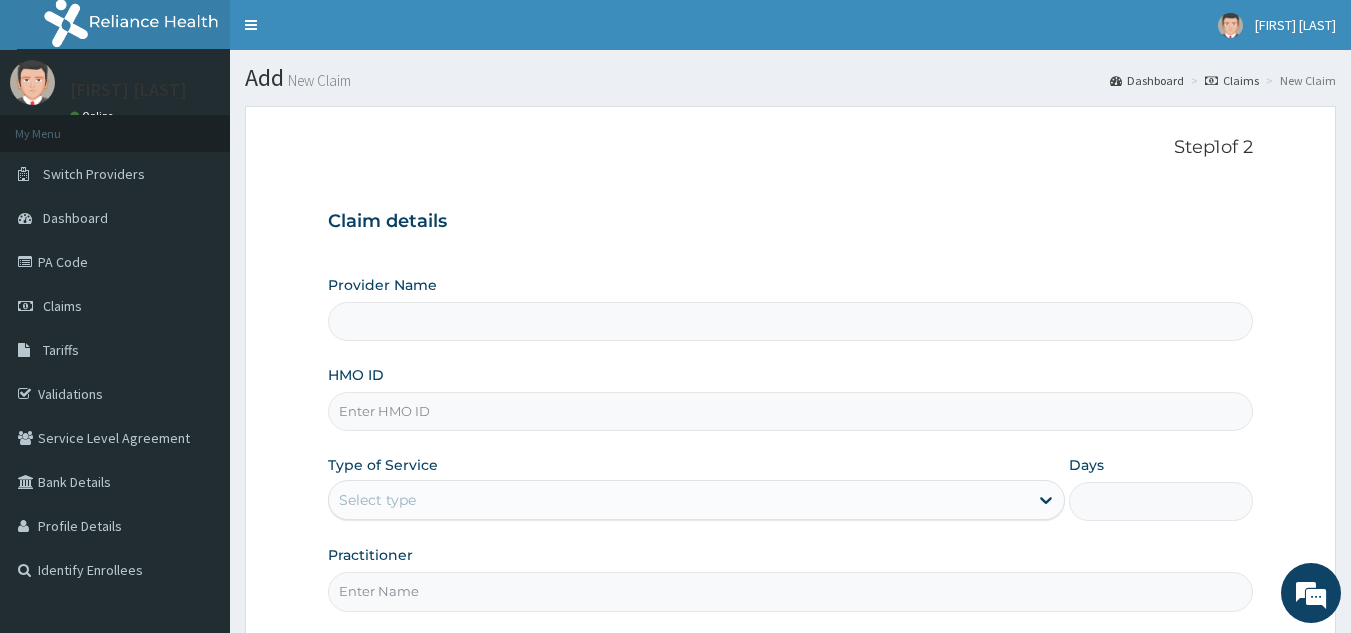 scroll, scrollTop: 0, scrollLeft: 0, axis: both 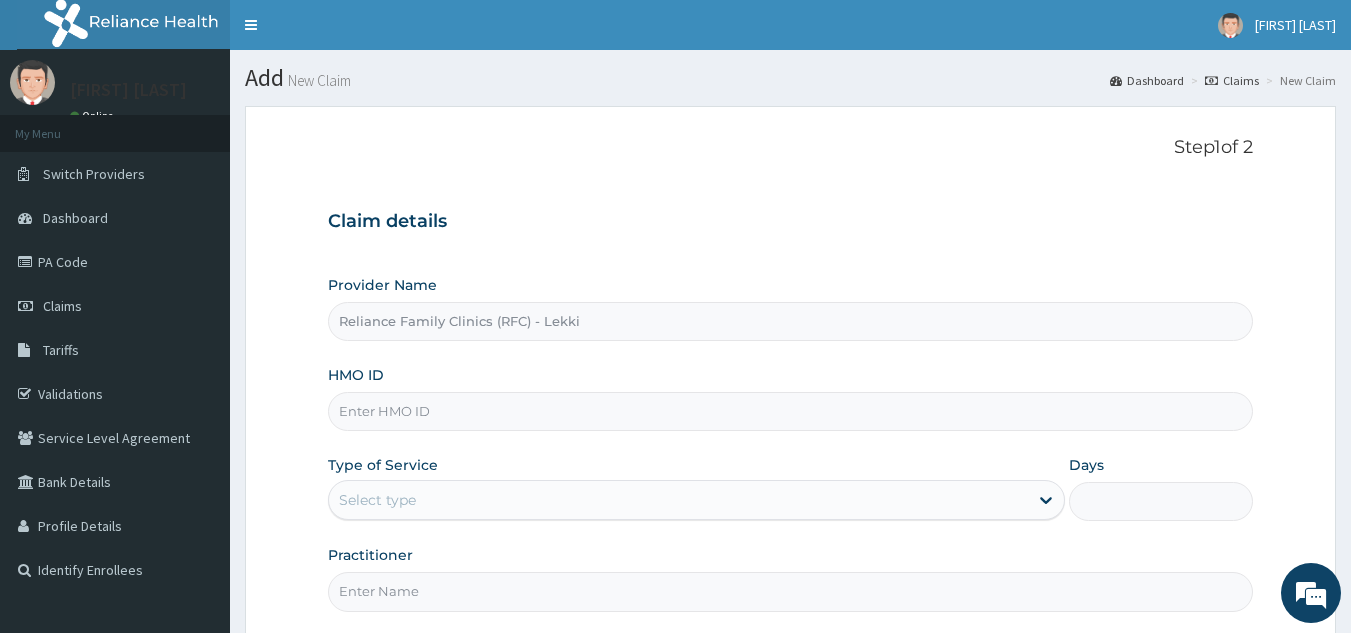 click on "HMO ID" at bounding box center (791, 411) 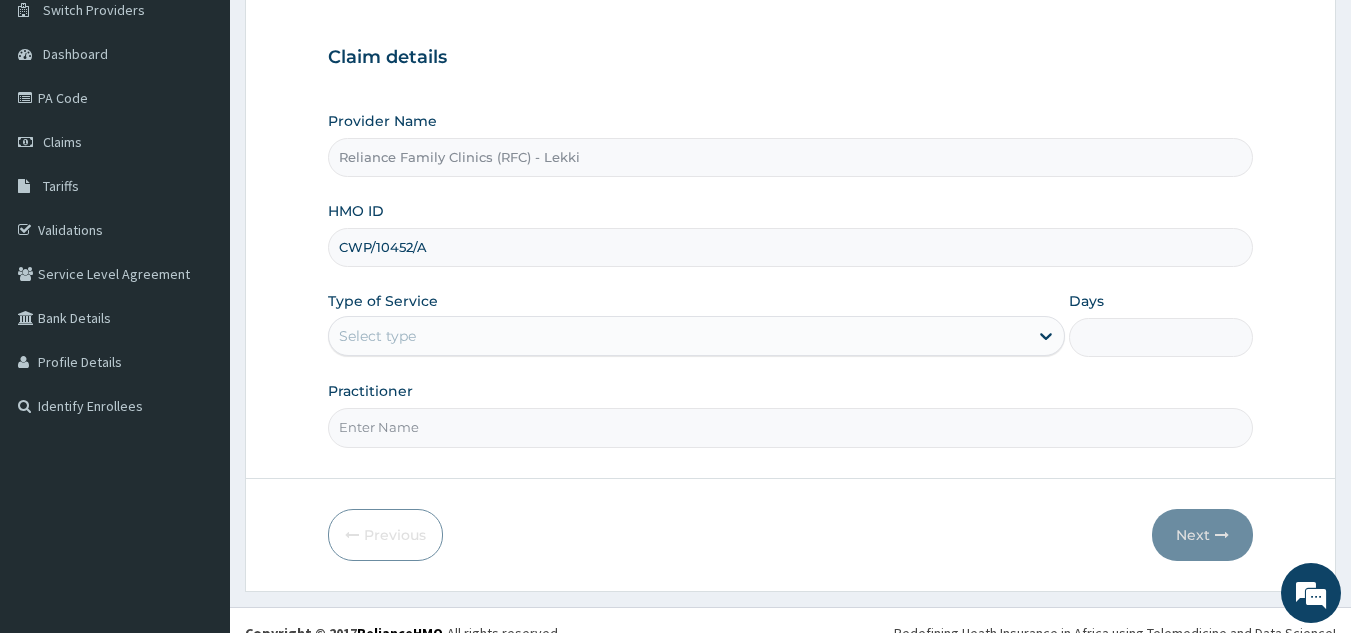 scroll, scrollTop: 189, scrollLeft: 0, axis: vertical 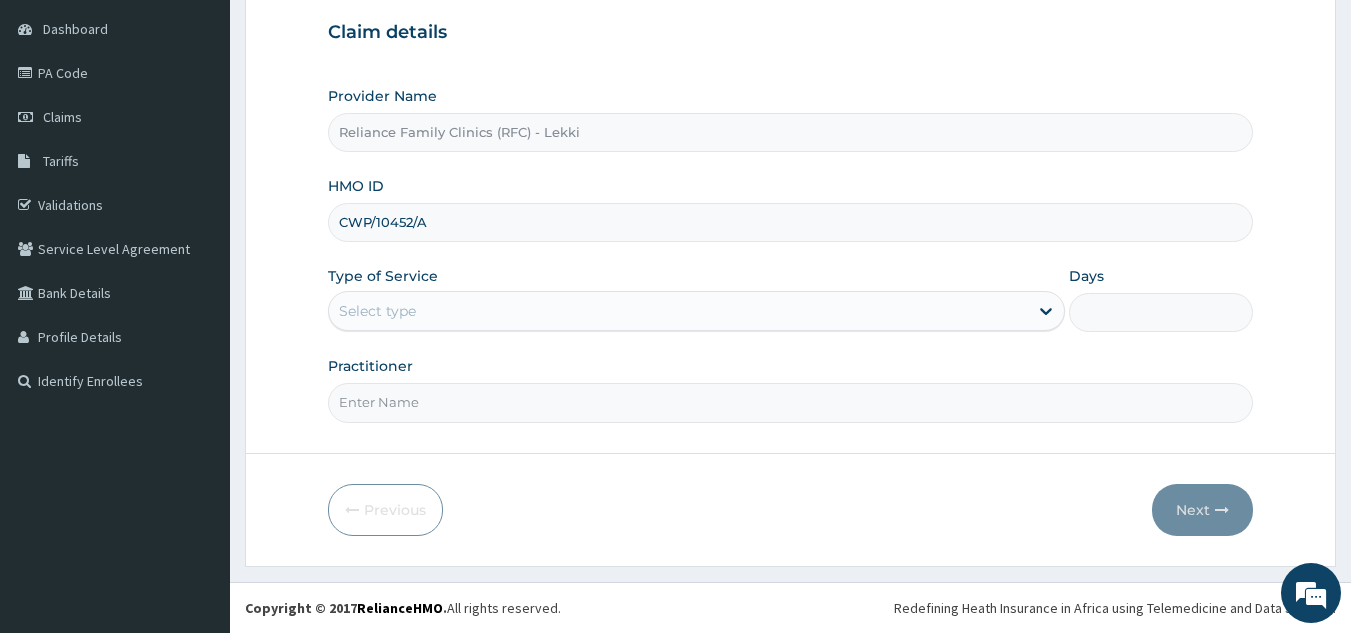 type on "CWP/10452/A" 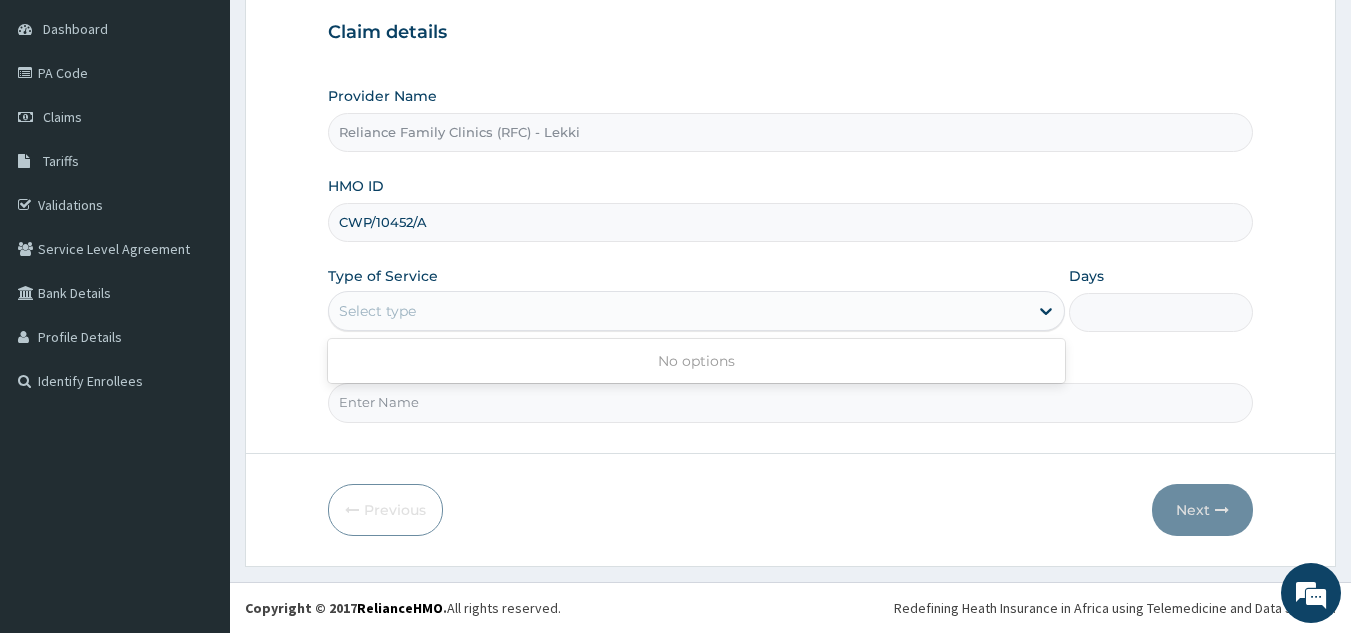 click on "Select type" at bounding box center (678, 311) 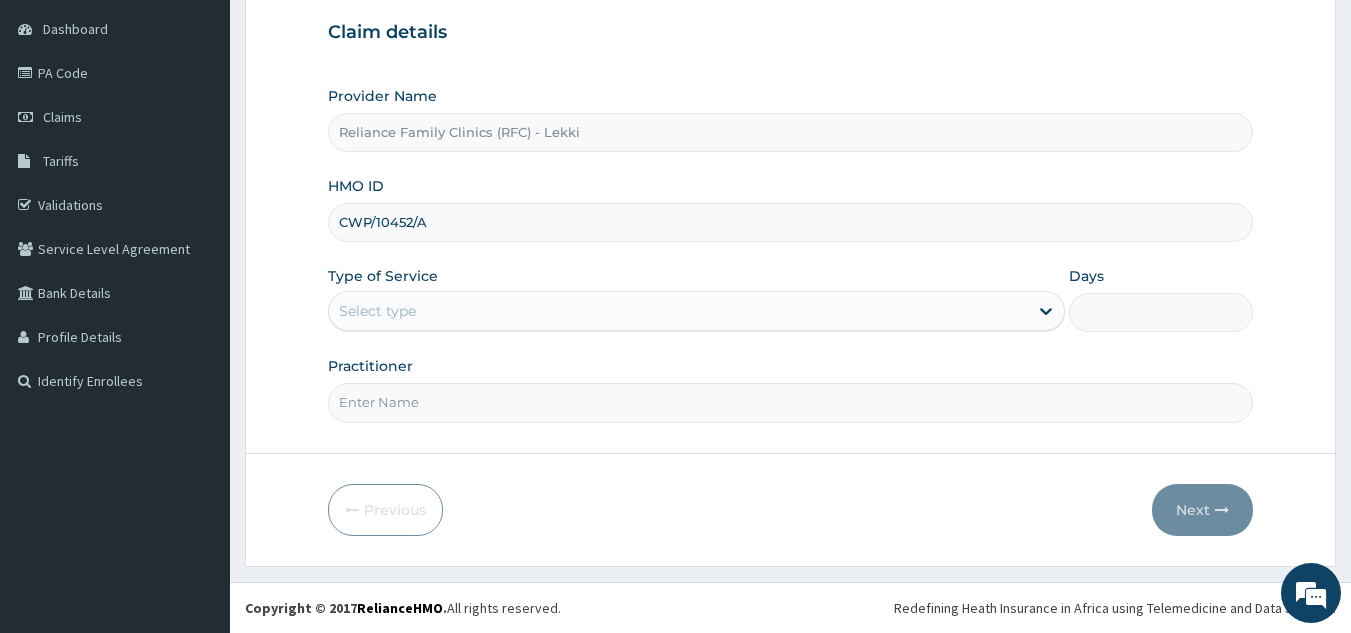 click on "Step  1  of 2 Claim details Provider Name Reliance Family Clinics (RFC) - Lekki HMO ID CWP/10452/A Type of Service Select type Days Practitioner     Previous   Next" at bounding box center [790, 242] 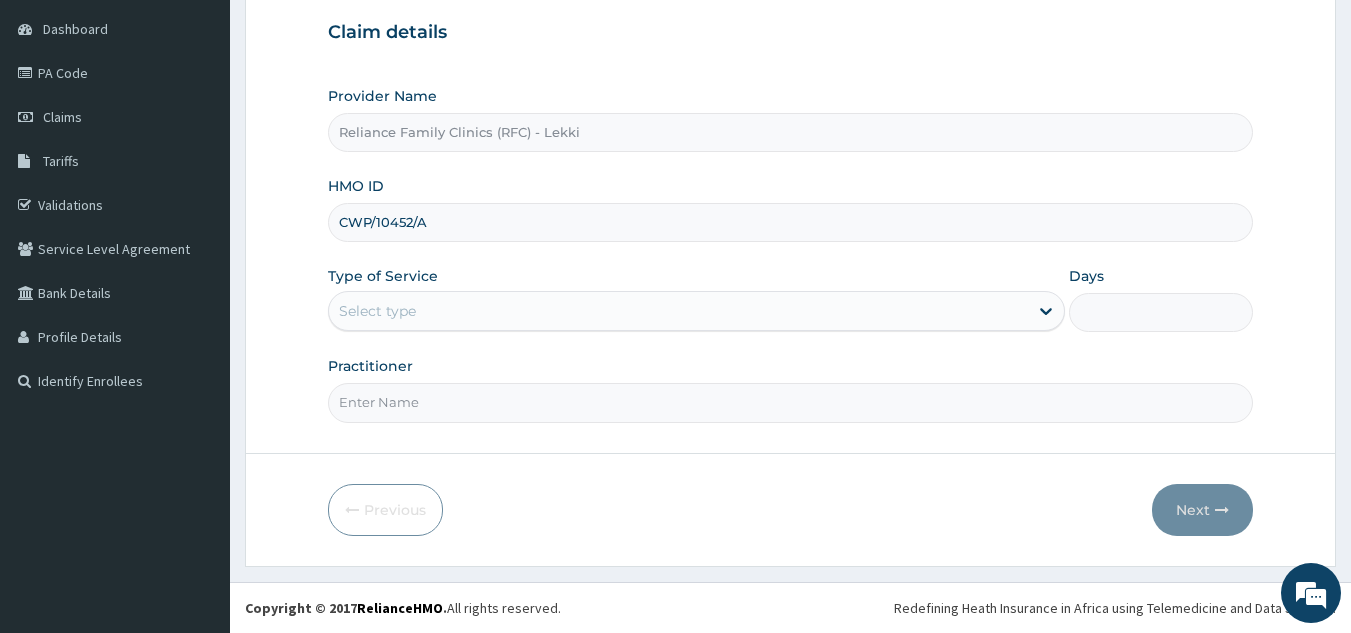 scroll, scrollTop: 0, scrollLeft: 0, axis: both 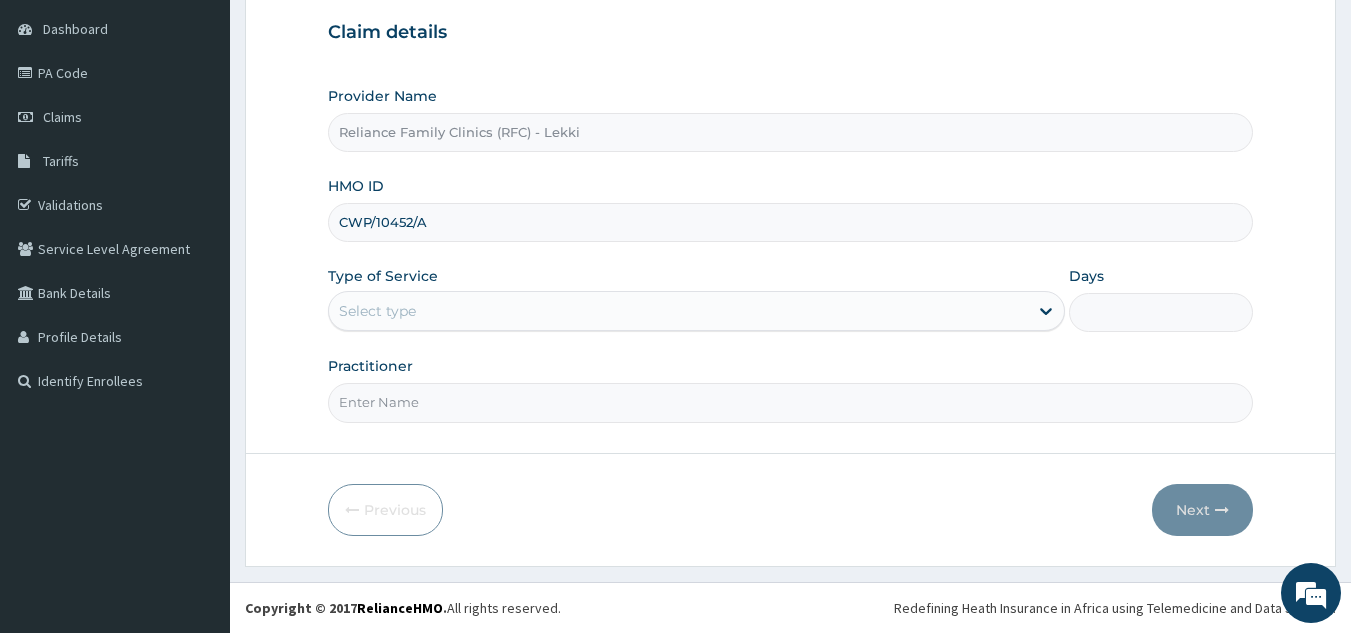 click on "Select type" at bounding box center [377, 311] 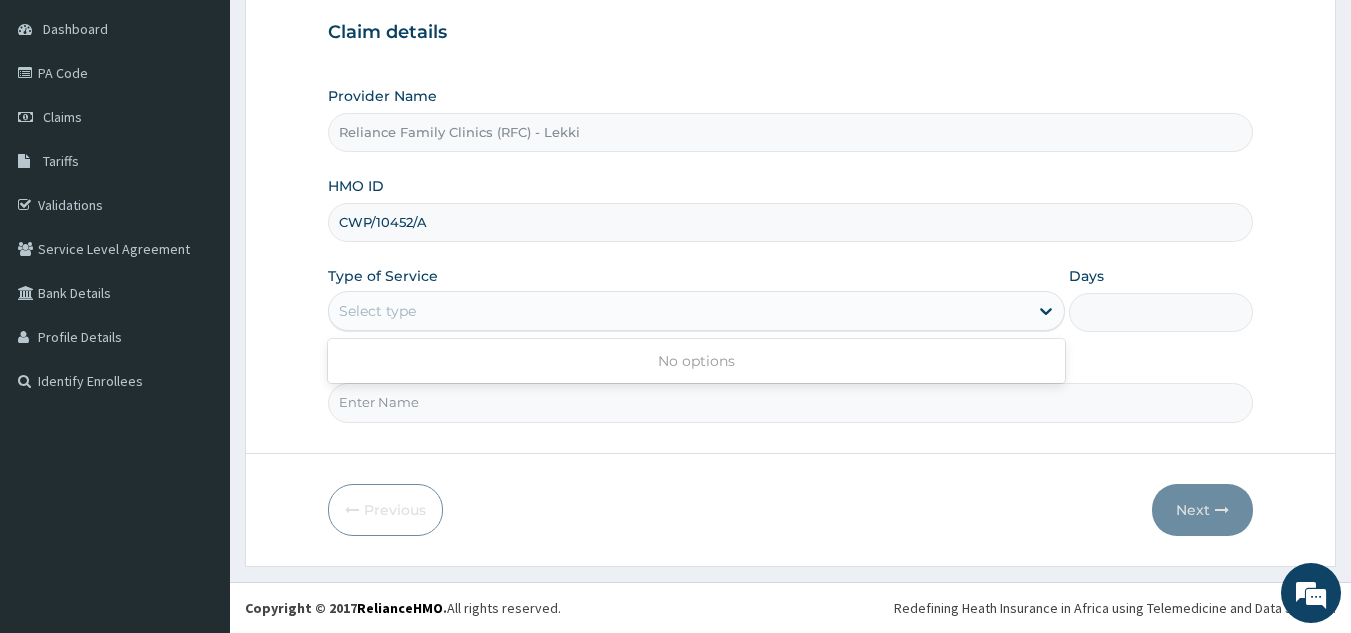 click on "Select type" at bounding box center [377, 311] 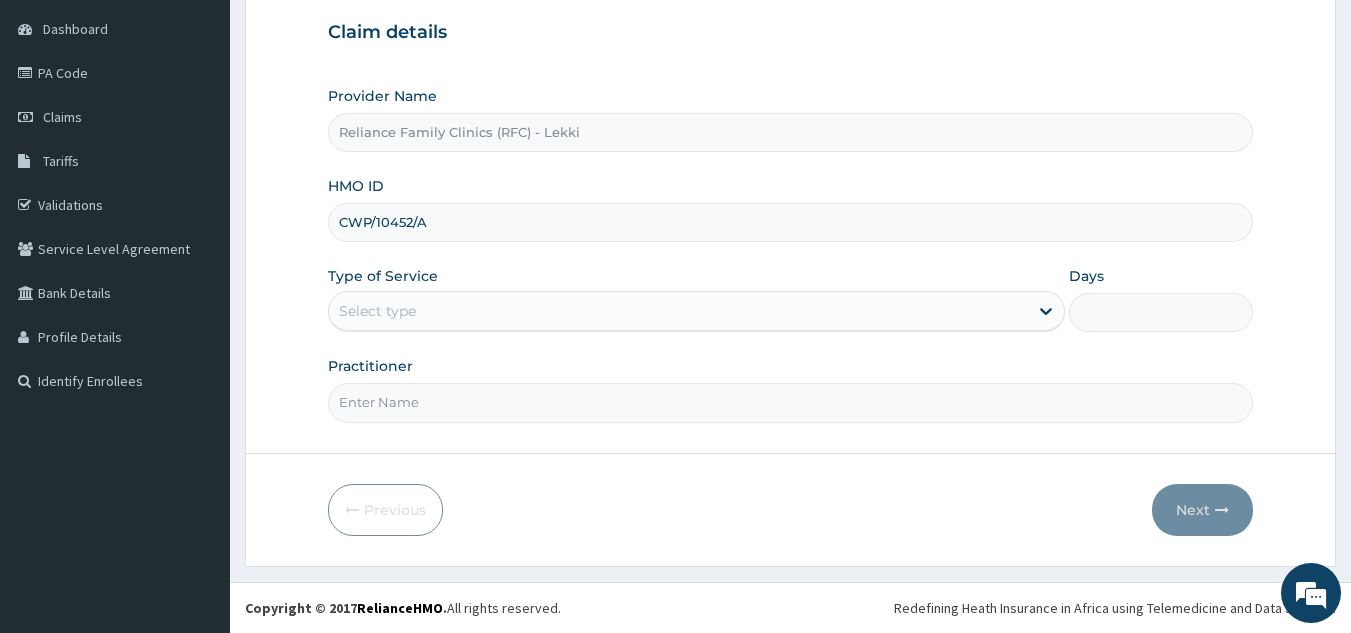 click on "Select type" at bounding box center [377, 311] 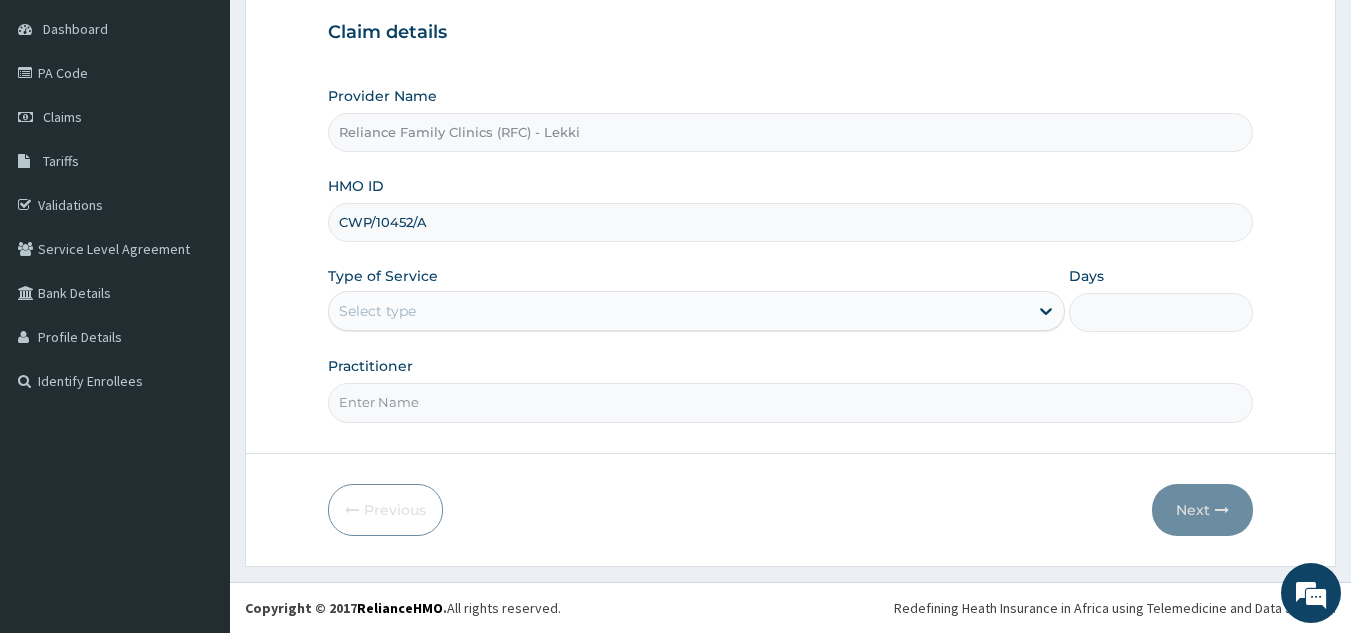 type on "Locum" 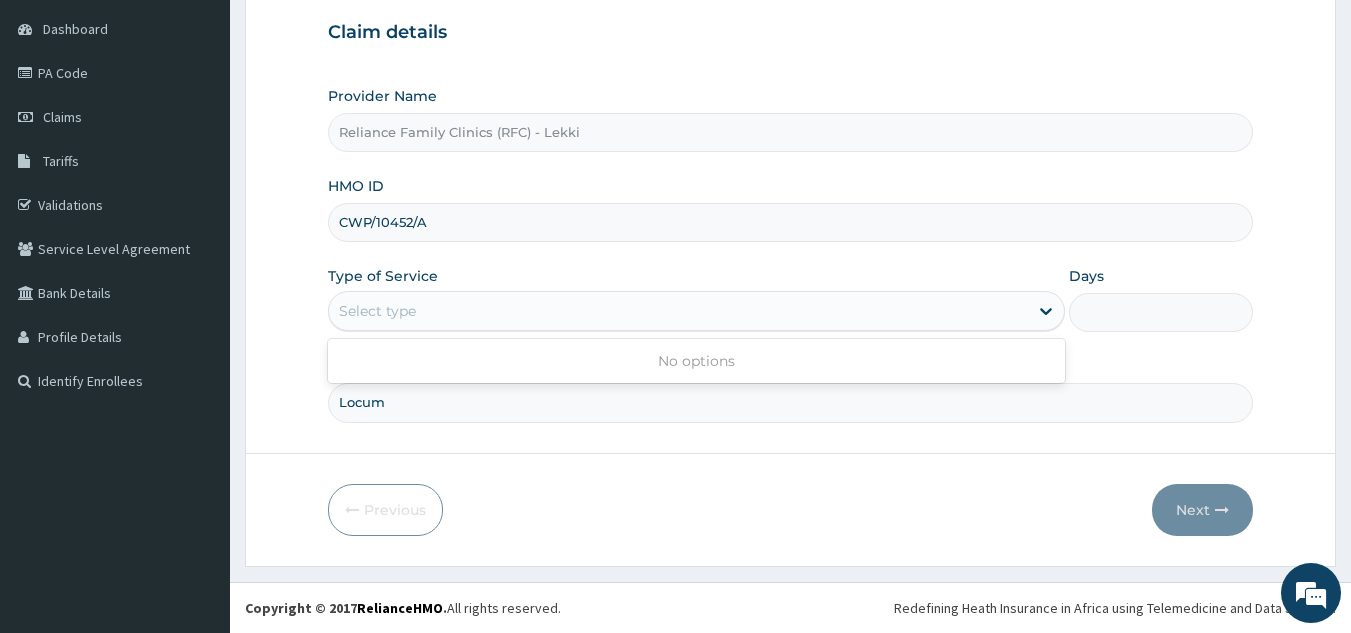 click on "Select type" at bounding box center (377, 311) 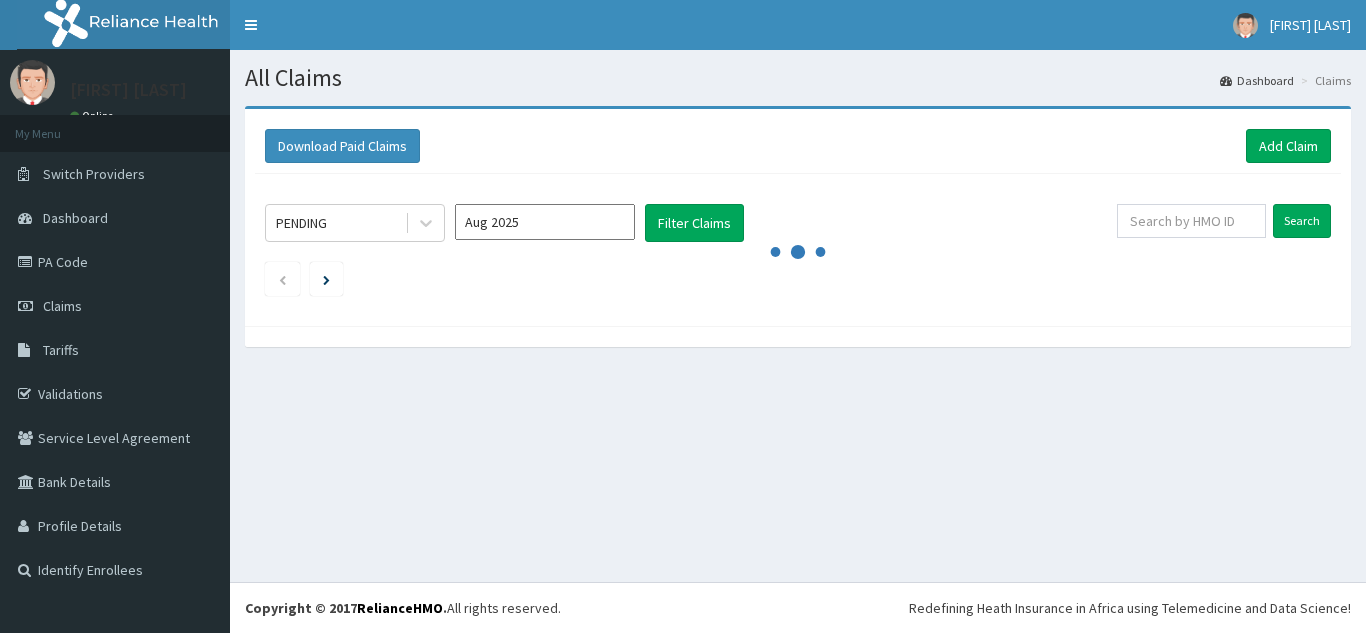 scroll, scrollTop: 0, scrollLeft: 0, axis: both 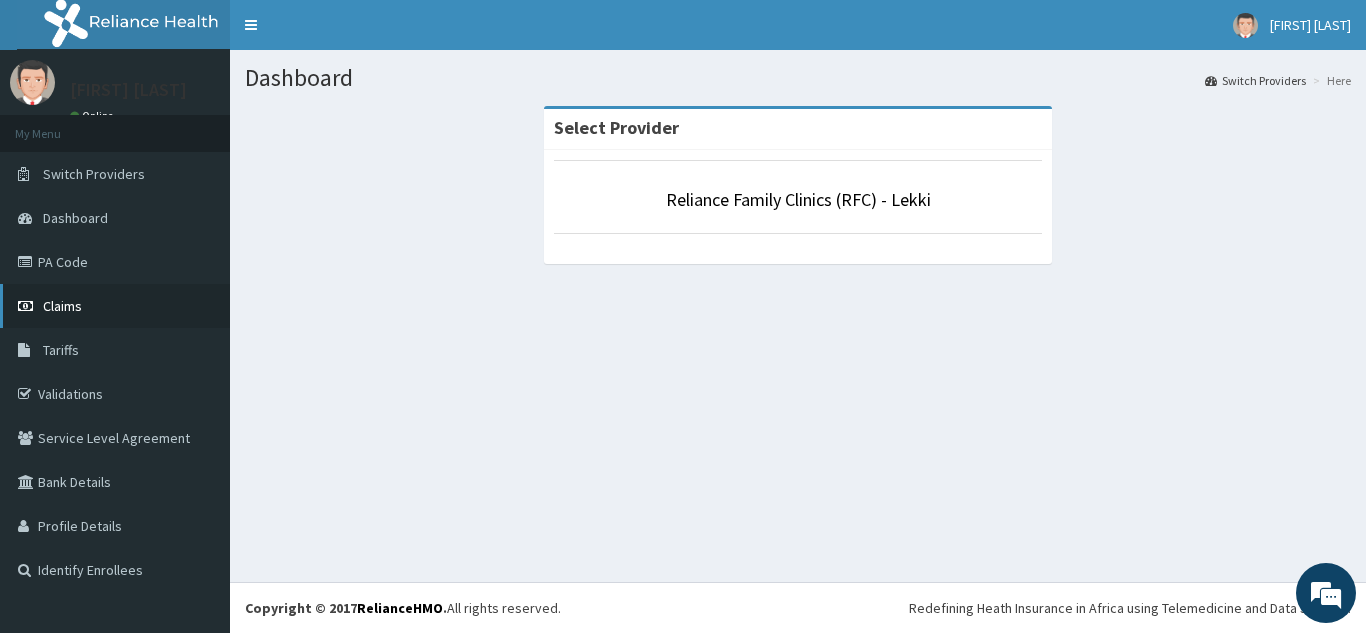 click on "Claims" at bounding box center (115, 306) 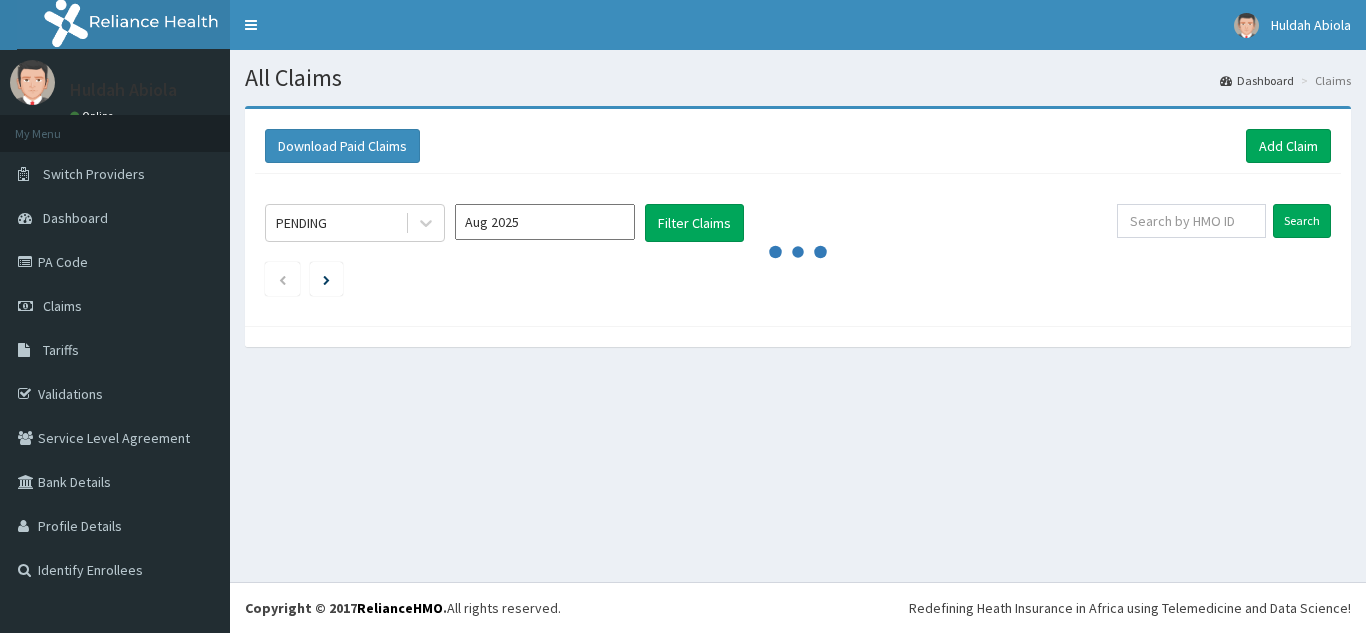scroll, scrollTop: 0, scrollLeft: 0, axis: both 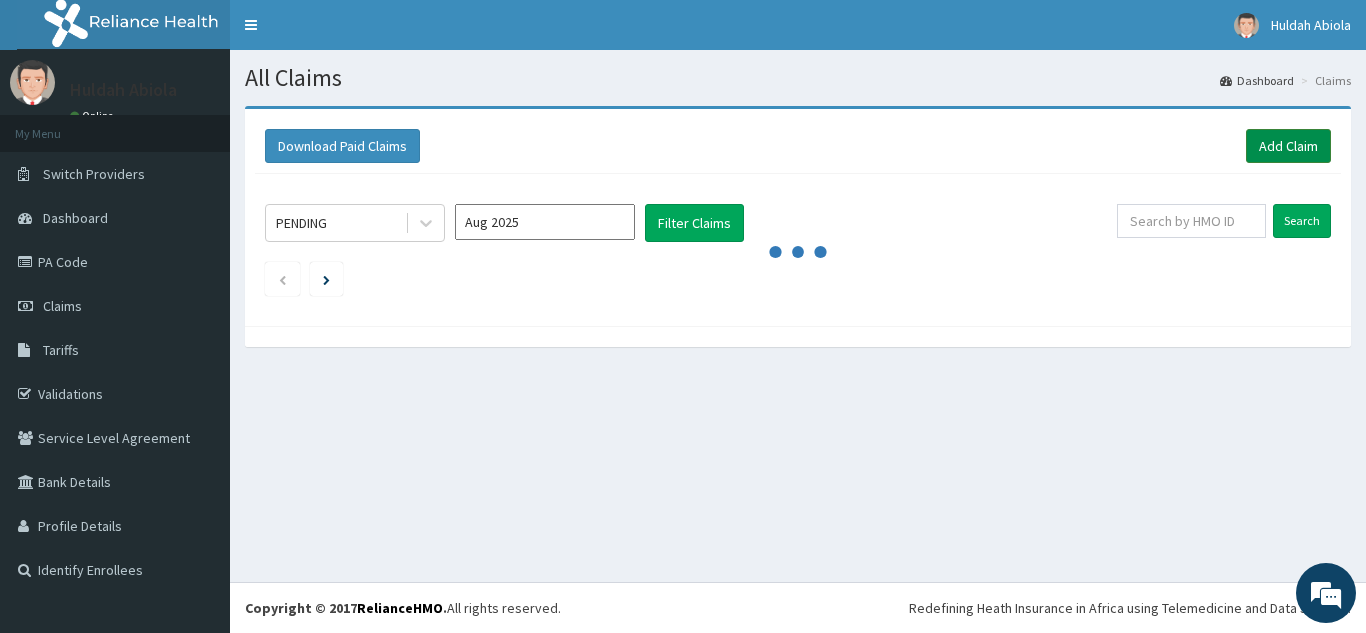 click on "Add Claim" at bounding box center [1288, 146] 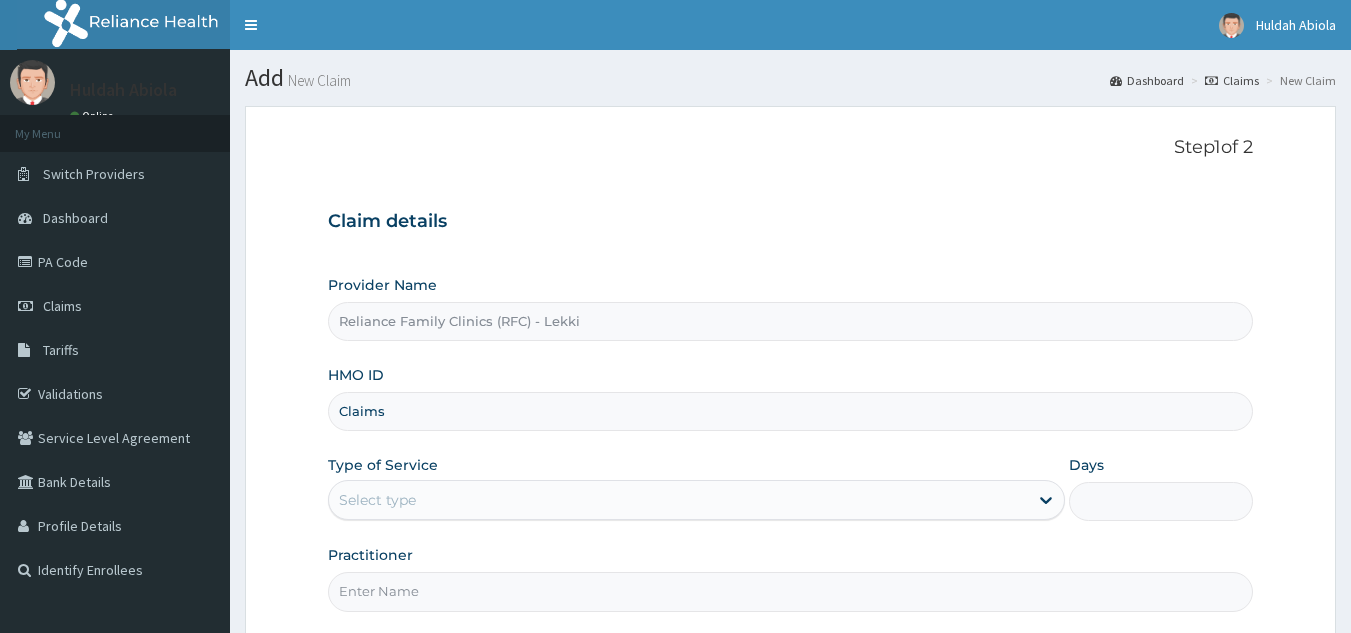 scroll, scrollTop: 0, scrollLeft: 0, axis: both 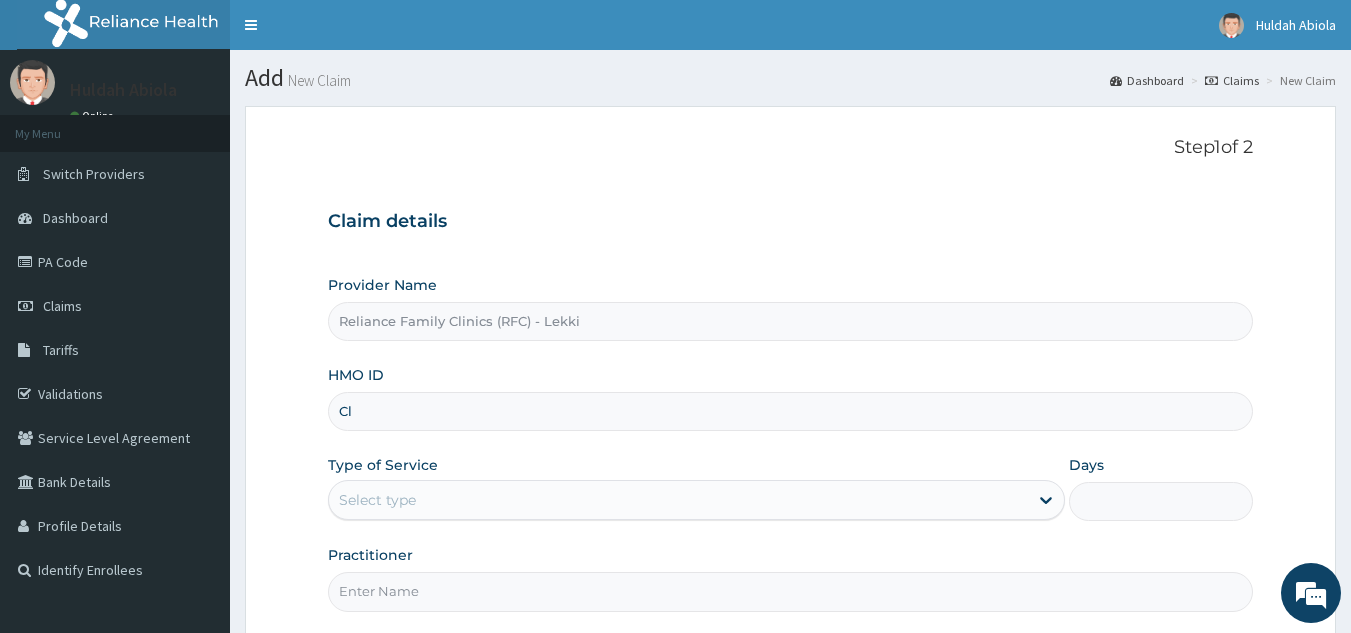 type on "C" 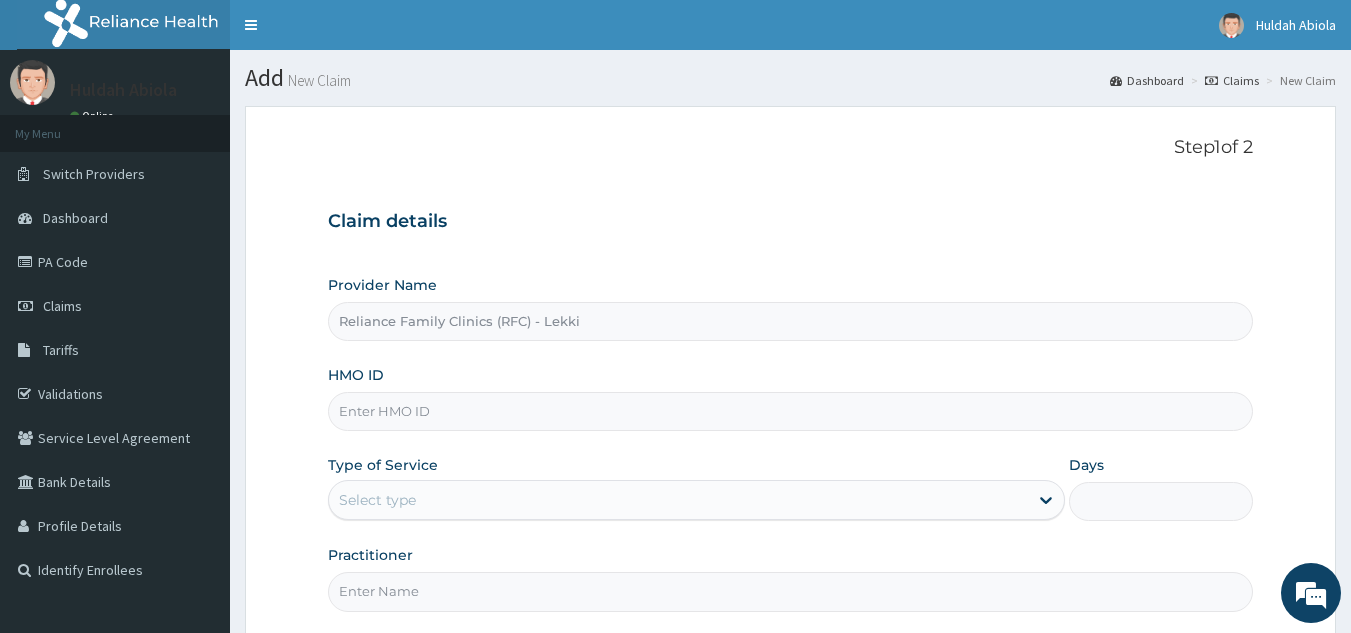 scroll, scrollTop: 0, scrollLeft: 0, axis: both 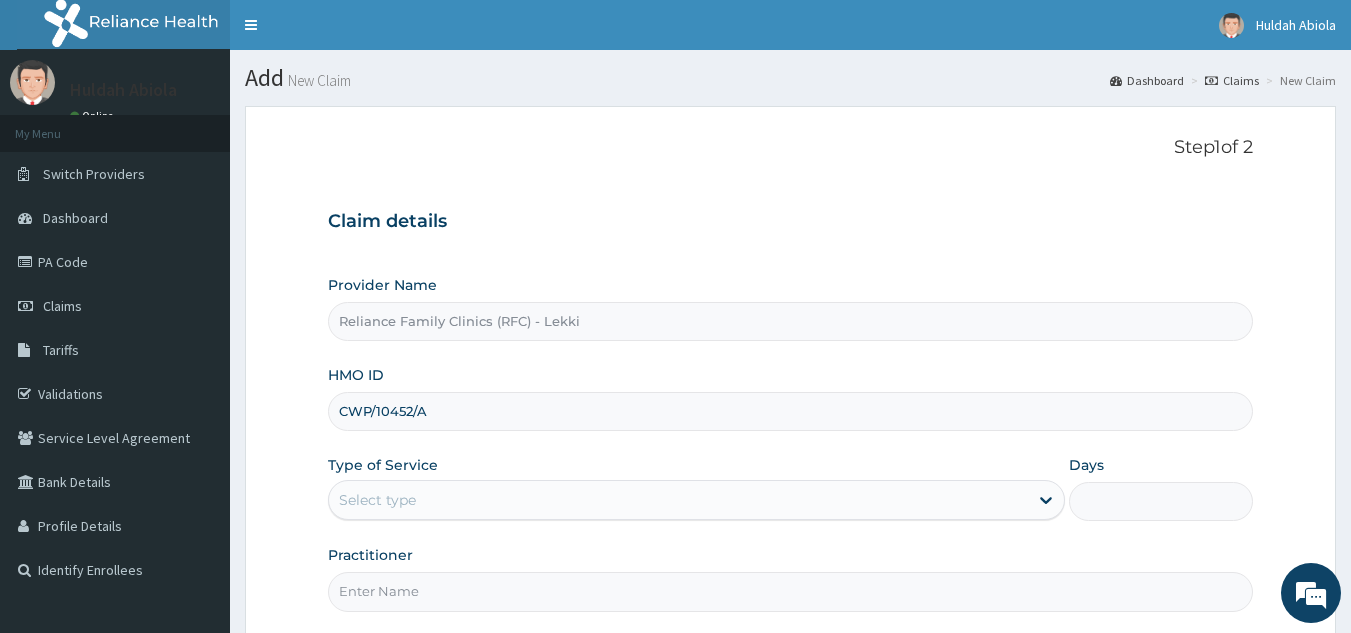 type on "CWP/10452/A" 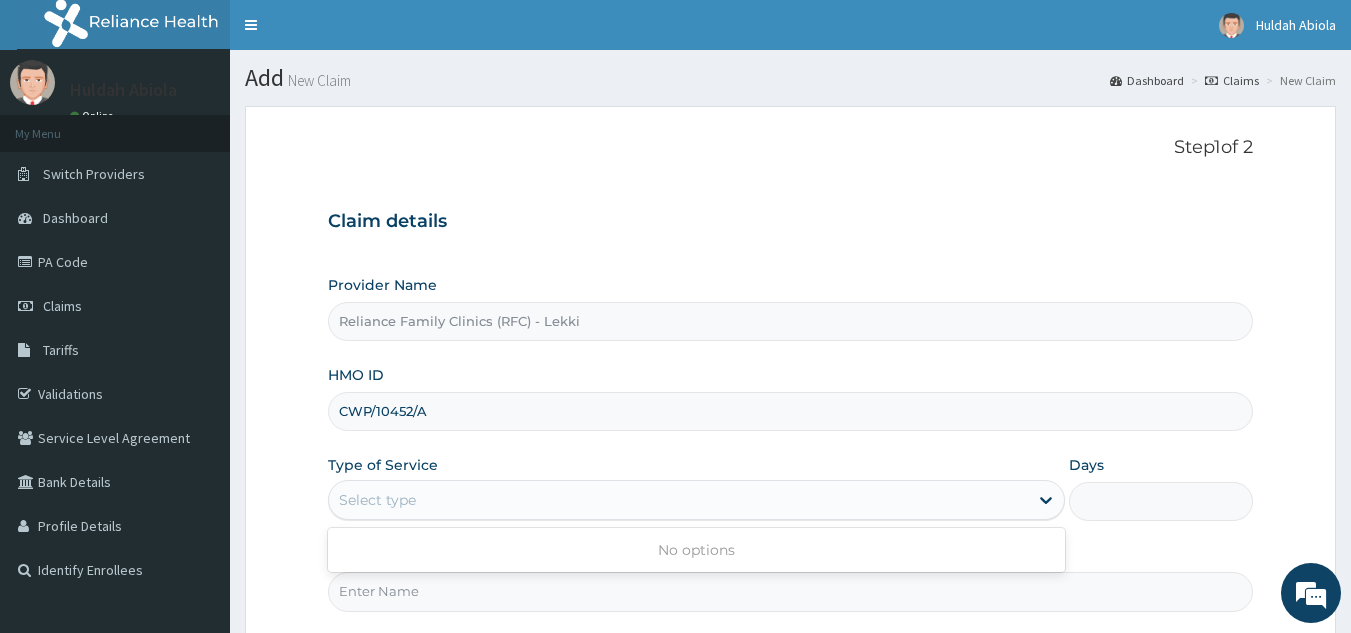 click on "Select type" at bounding box center [377, 500] 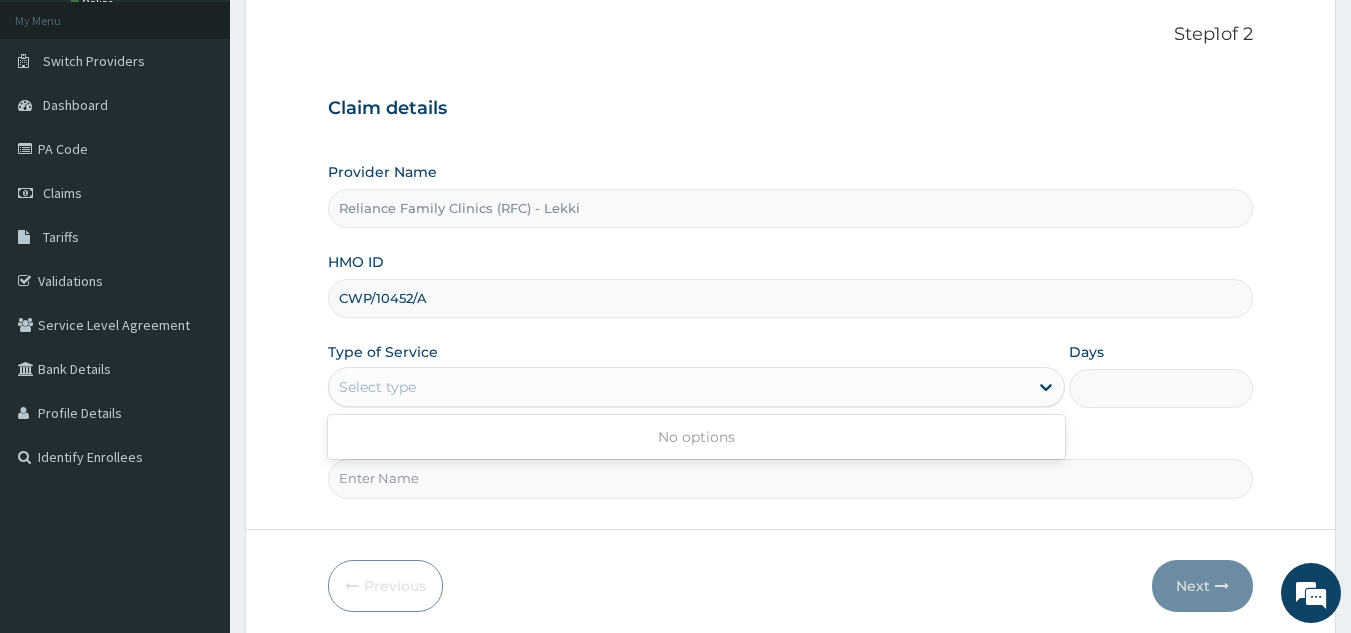 scroll, scrollTop: 153, scrollLeft: 0, axis: vertical 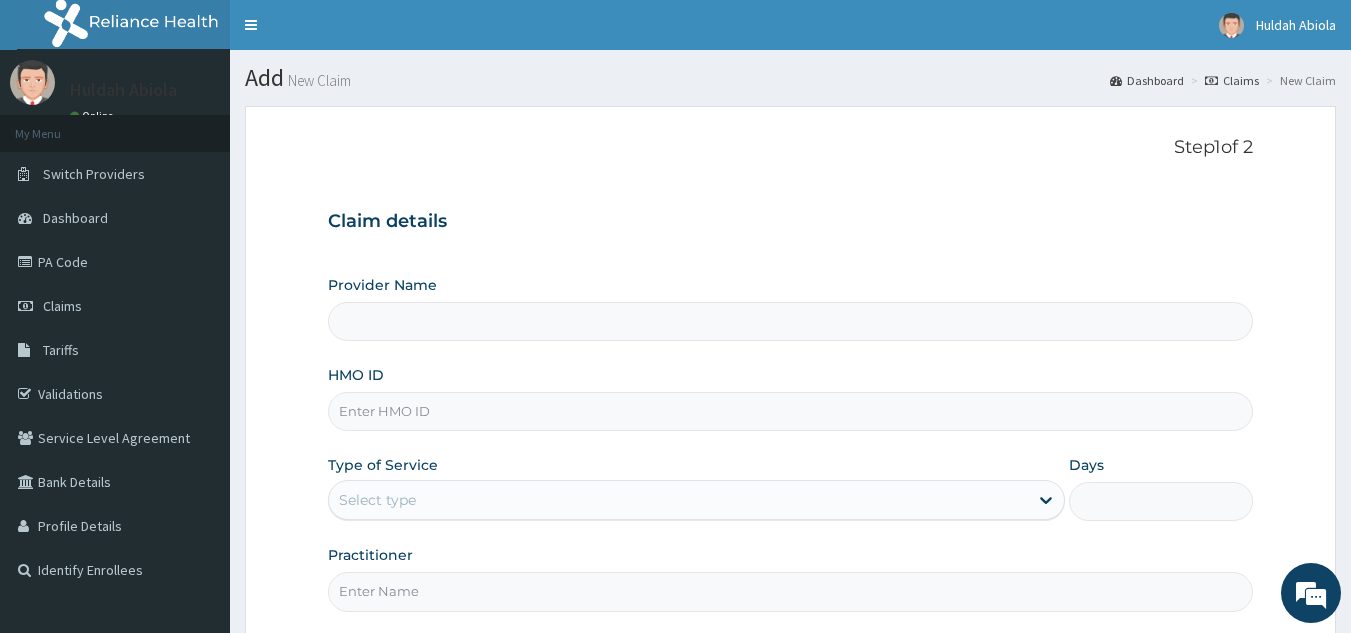 type on "Reliance Family Clinics (RFC) - Lekki" 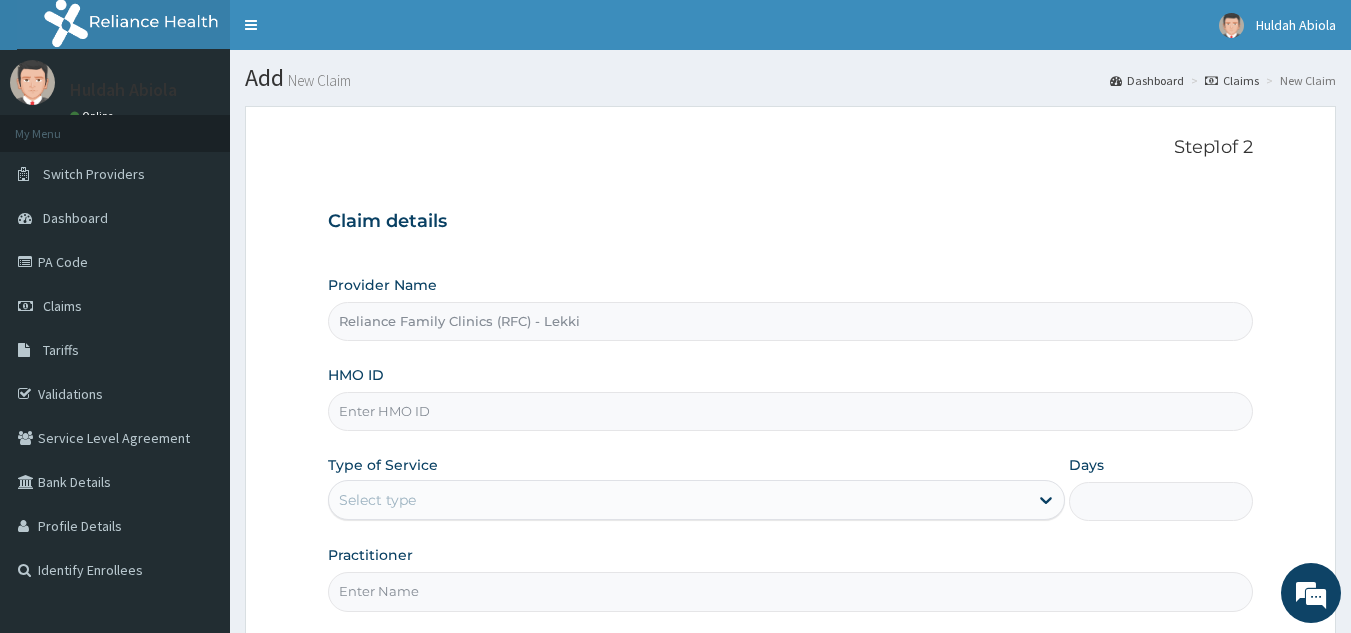 scroll, scrollTop: 0, scrollLeft: 0, axis: both 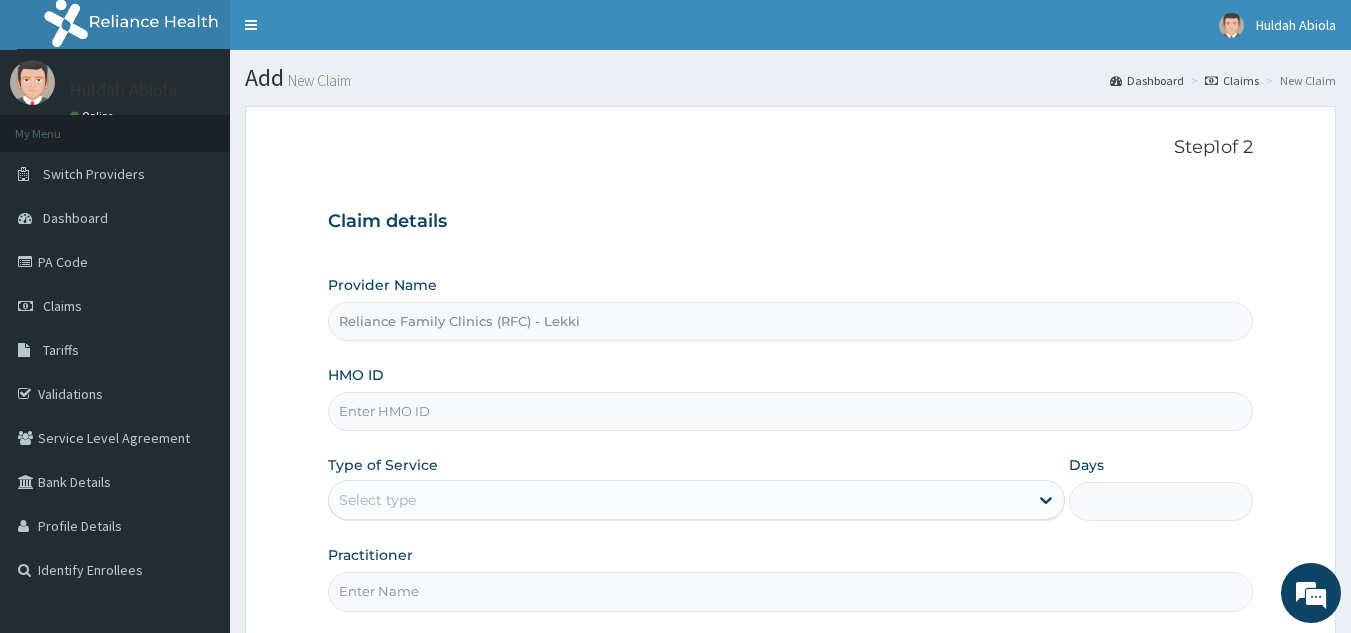 click on "HMO ID" at bounding box center (791, 411) 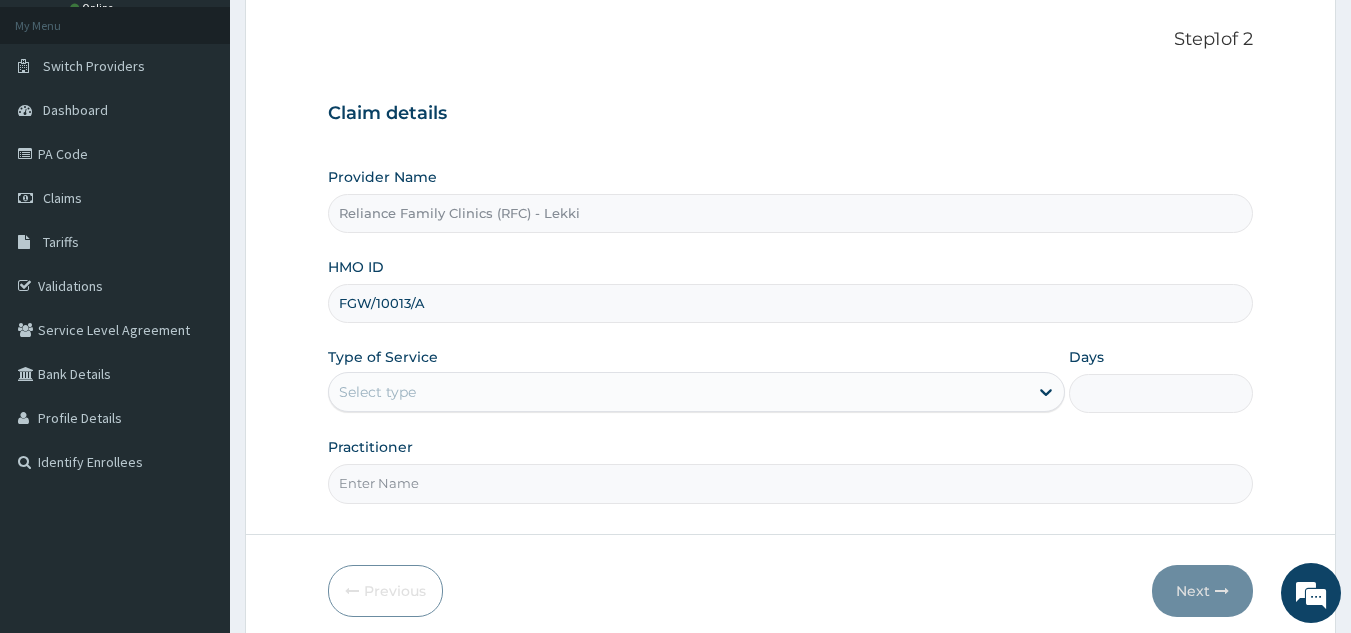 scroll, scrollTop: 109, scrollLeft: 0, axis: vertical 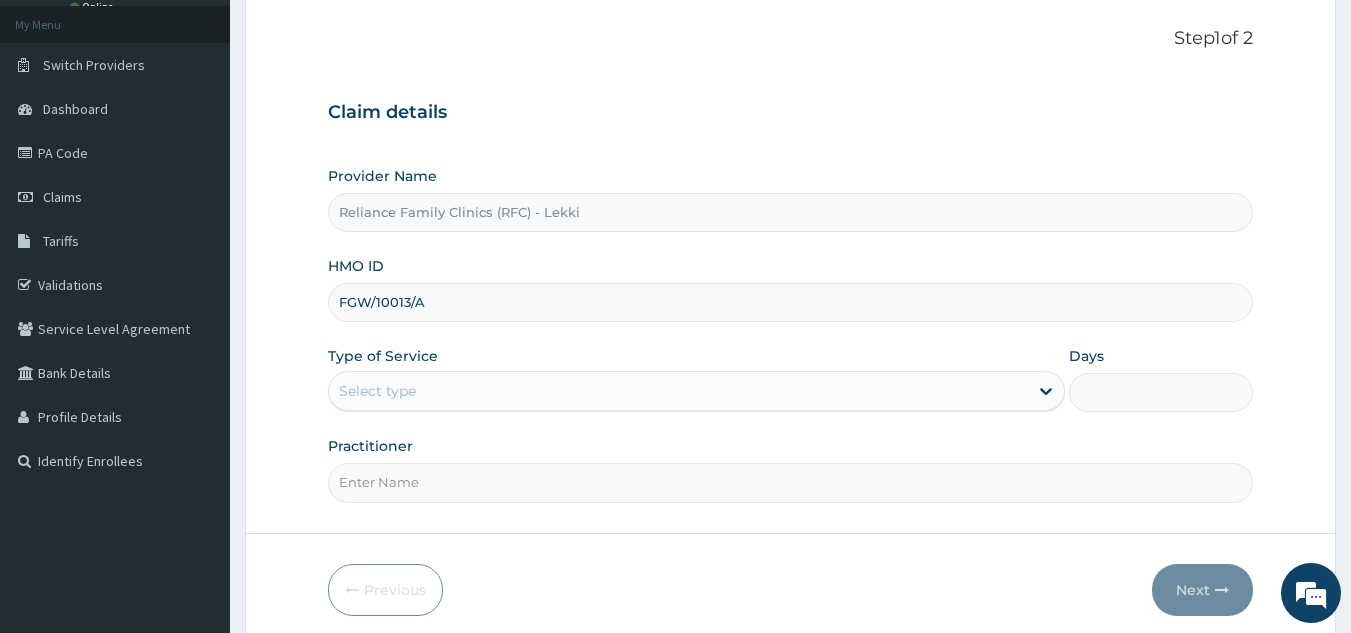 type on "FGW/10013/A" 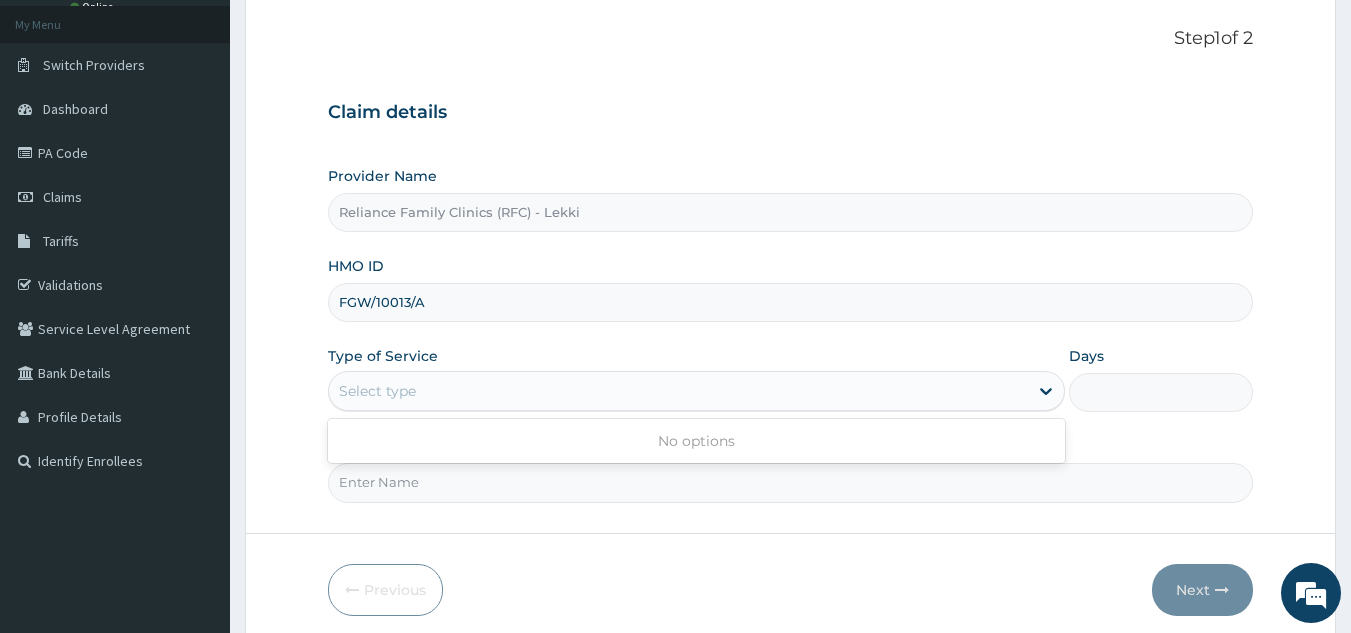 click on "Select type" at bounding box center (678, 391) 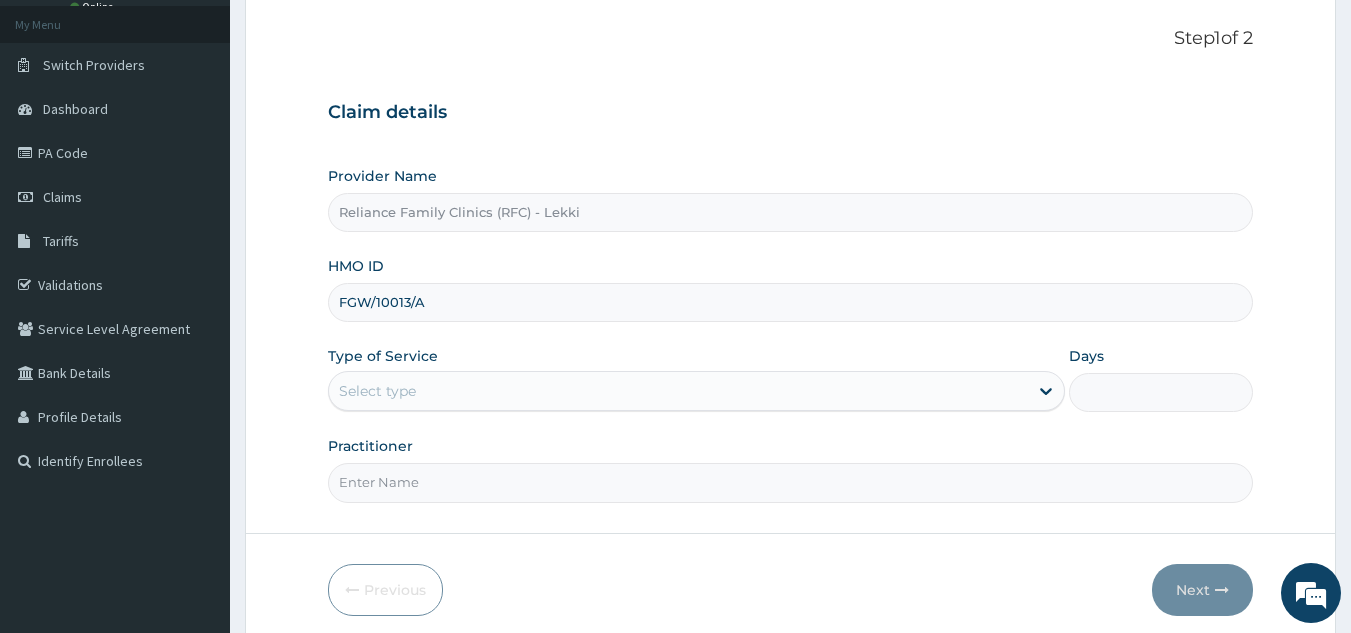 click on "Type of Service Select type" at bounding box center [696, 379] 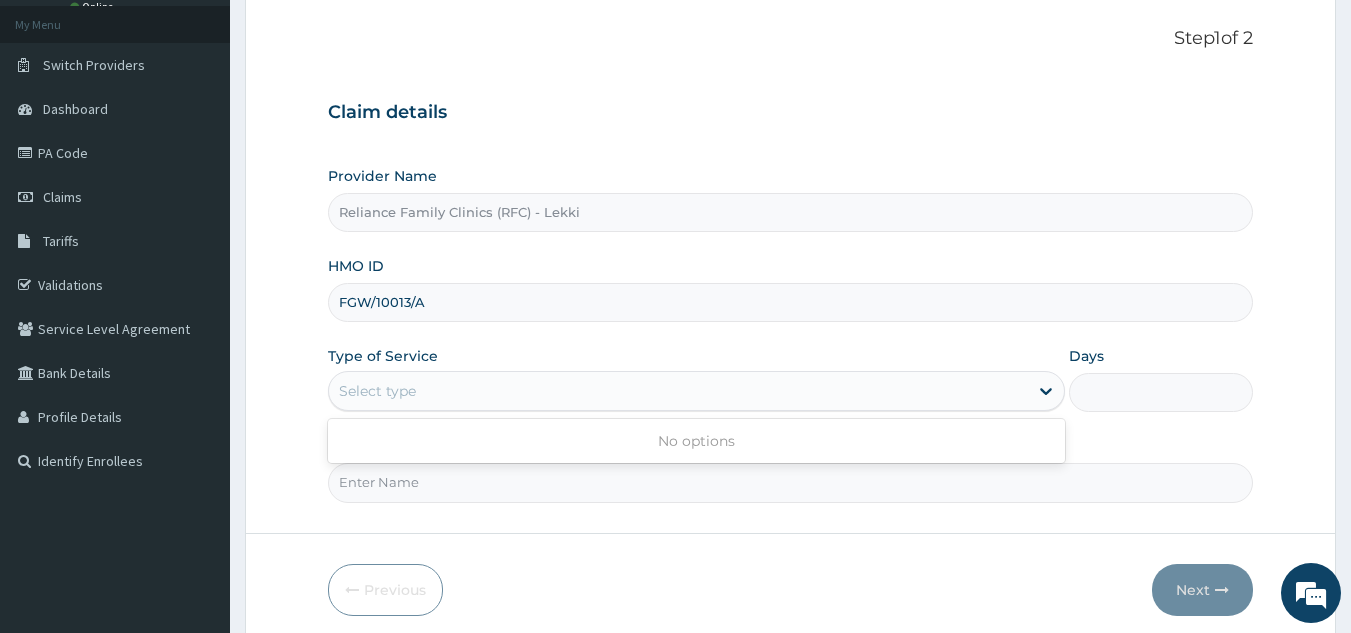 click on "Select type" at bounding box center [678, 391] 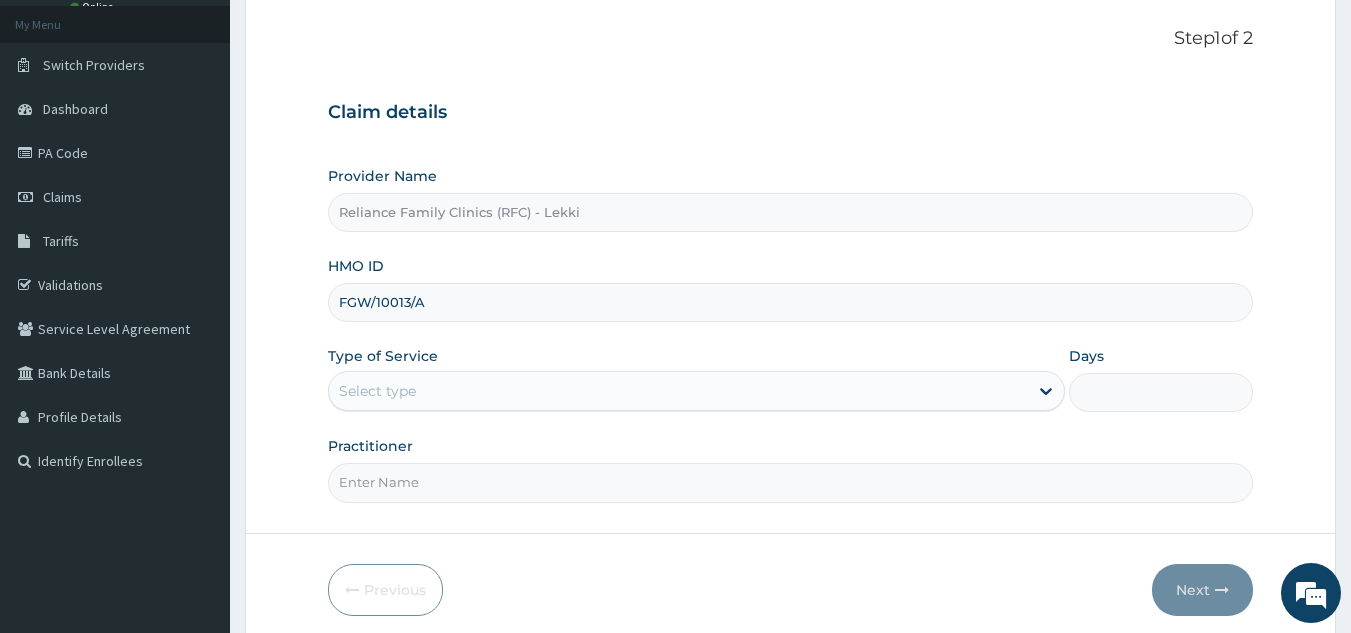 click on "Type of Service Select type" at bounding box center (696, 379) 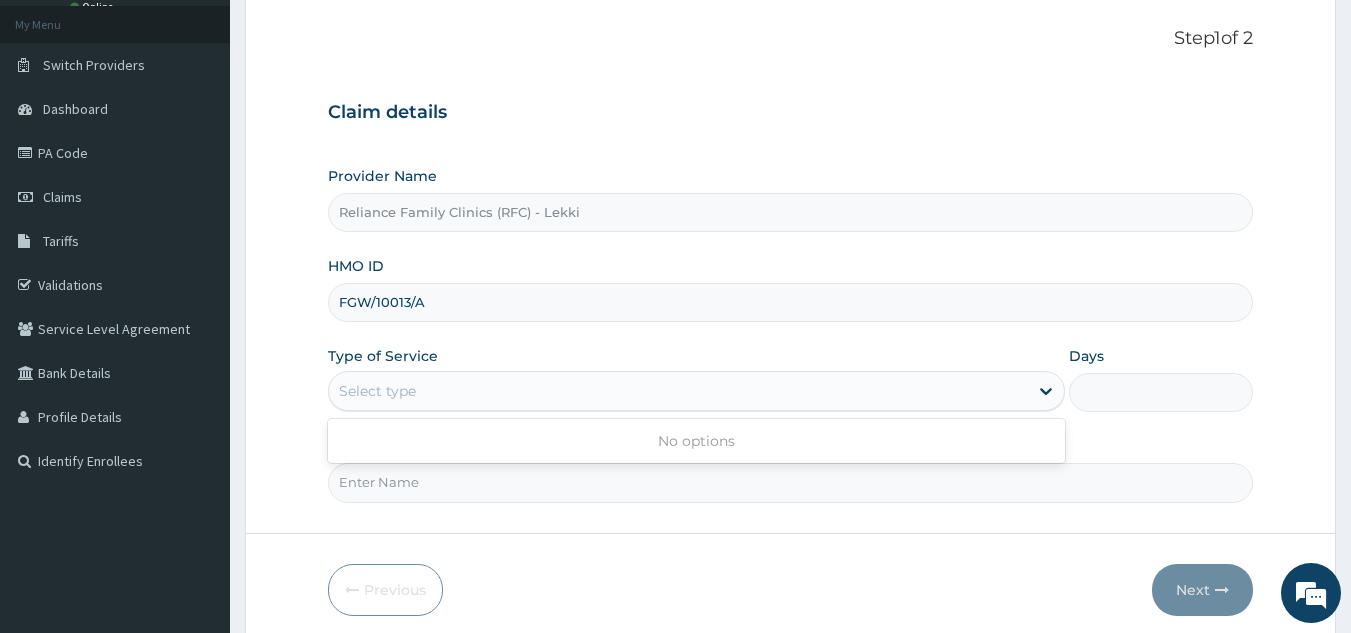 click on "Select type" at bounding box center [678, 391] 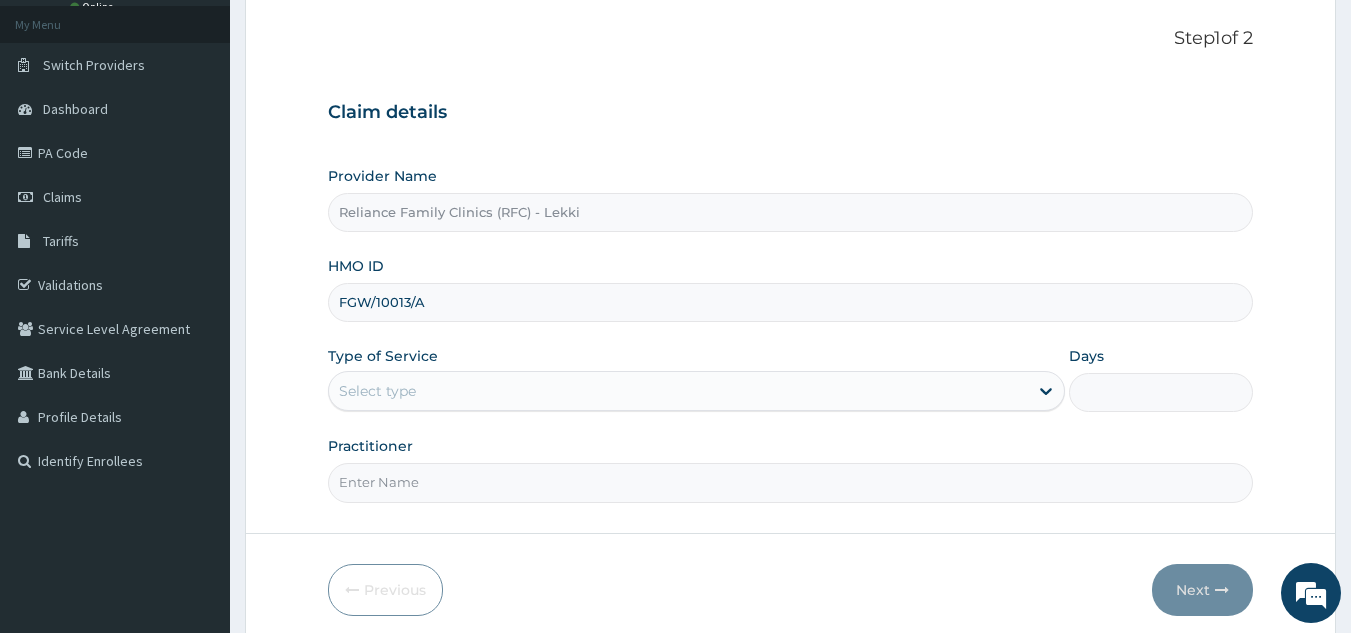 click on "Provider Name Reliance Family Clinics (RFC) - Lekki HMO ID FGW/10013/A Type of Service Select type Days Practitioner" at bounding box center [791, 334] 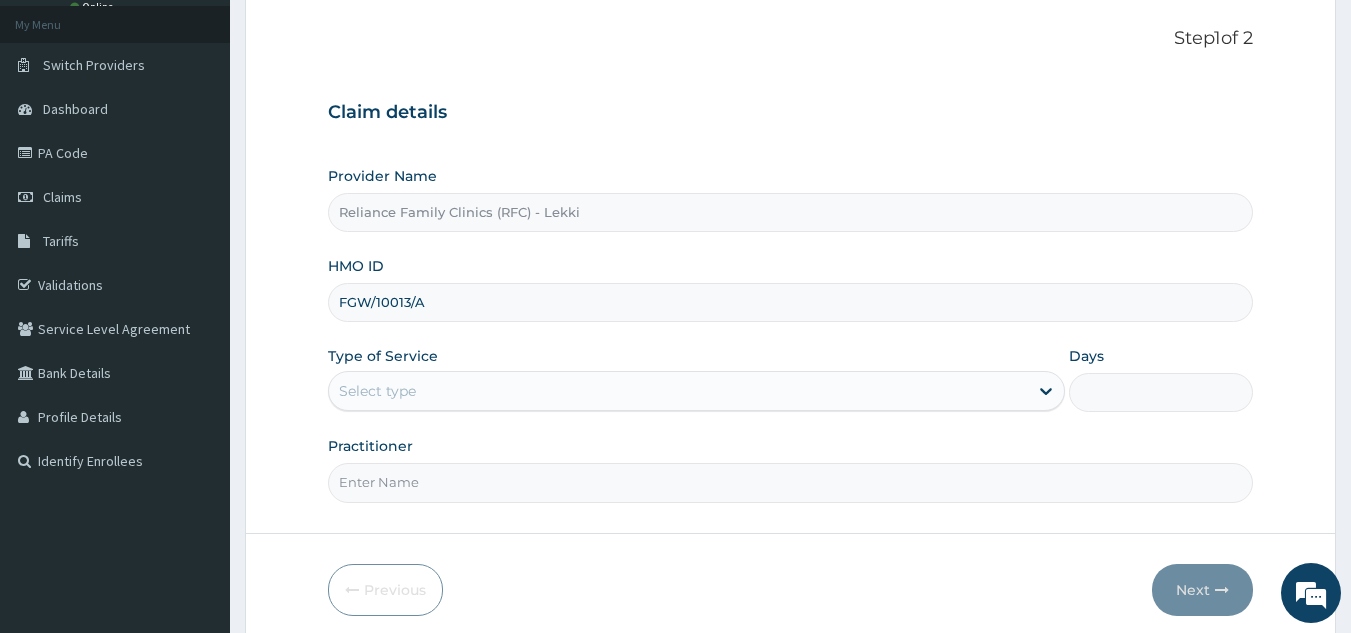 click on "Step  1  of 2 Claim details Provider Name Reliance Family Clinics (RFC) - Lekki HMO ID FGW/10013/A Type of Service Select type Days Practitioner" at bounding box center [791, 265] 